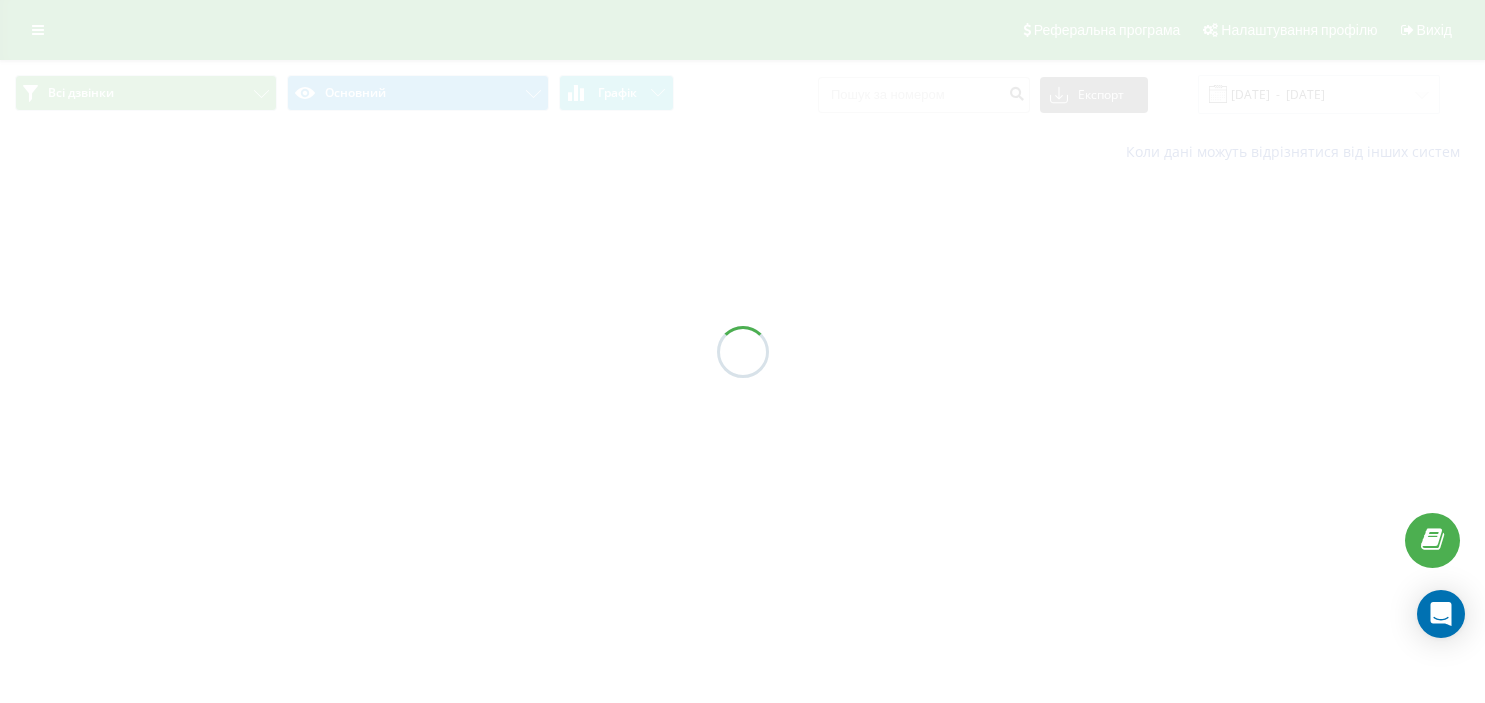 scroll, scrollTop: 0, scrollLeft: 0, axis: both 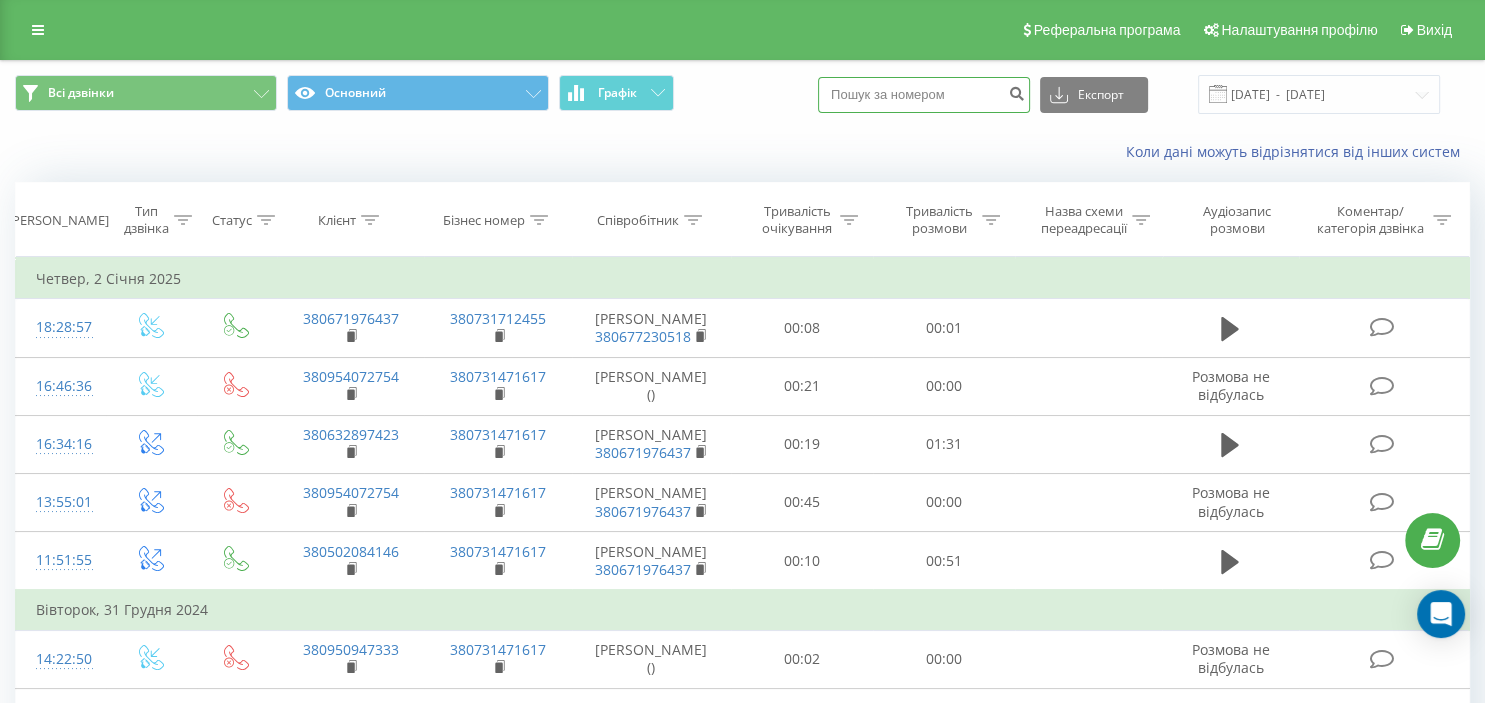 click at bounding box center (924, 95) 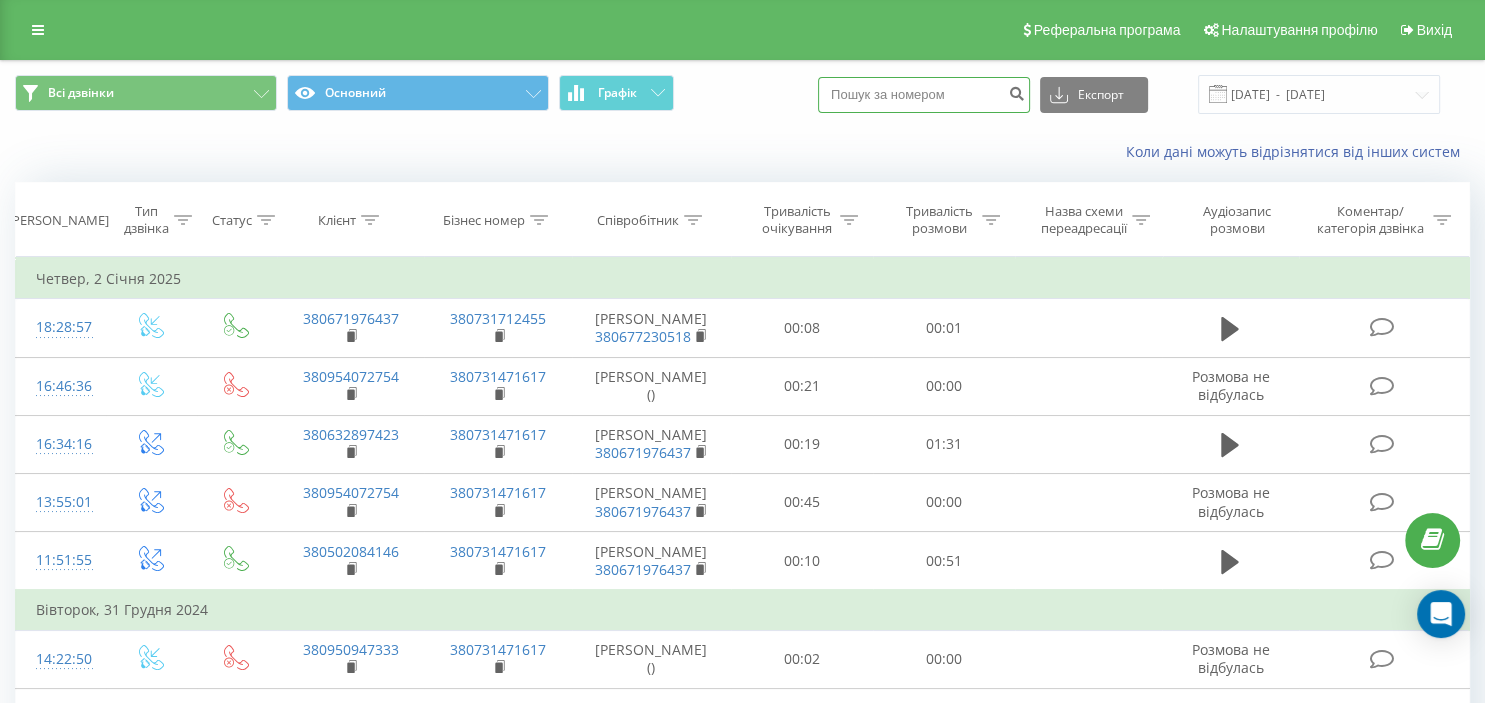 paste on "380954001002" 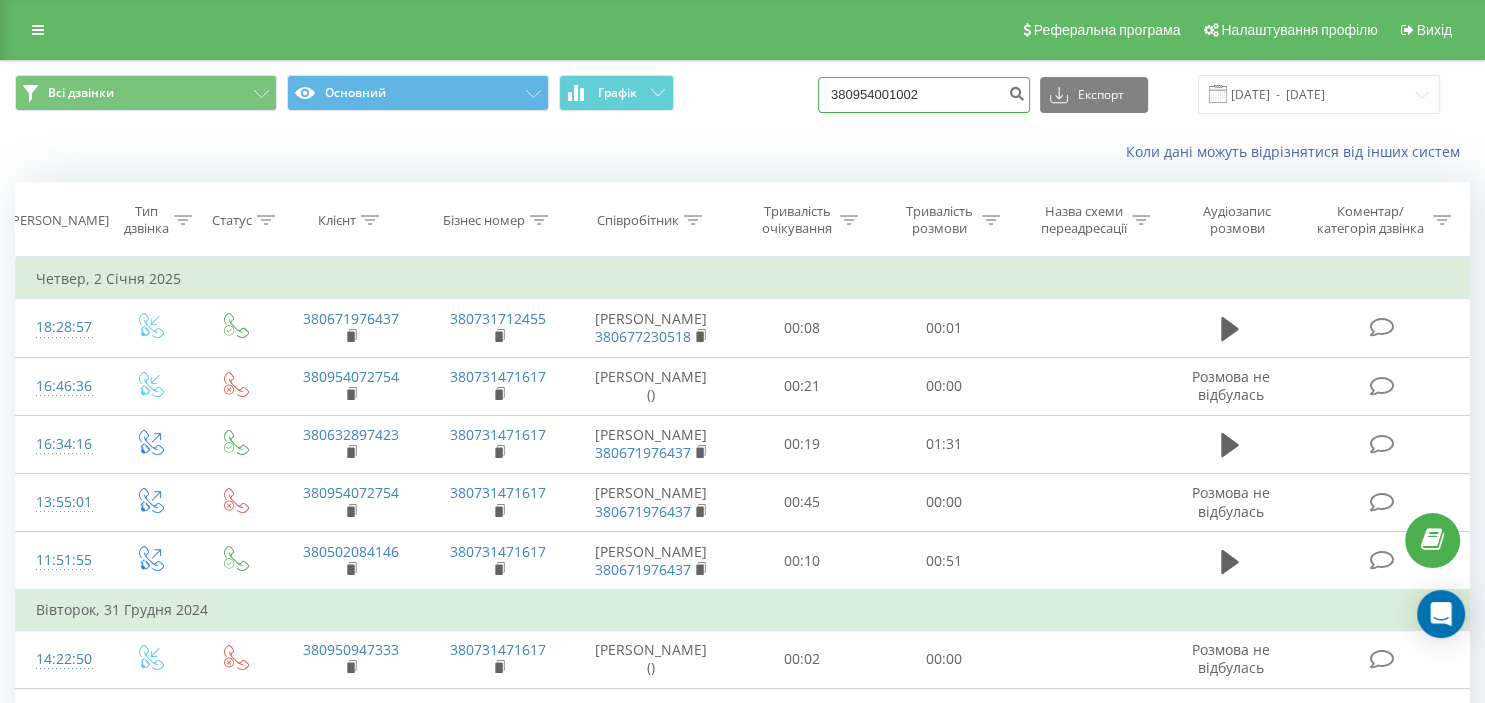type on "380954001002" 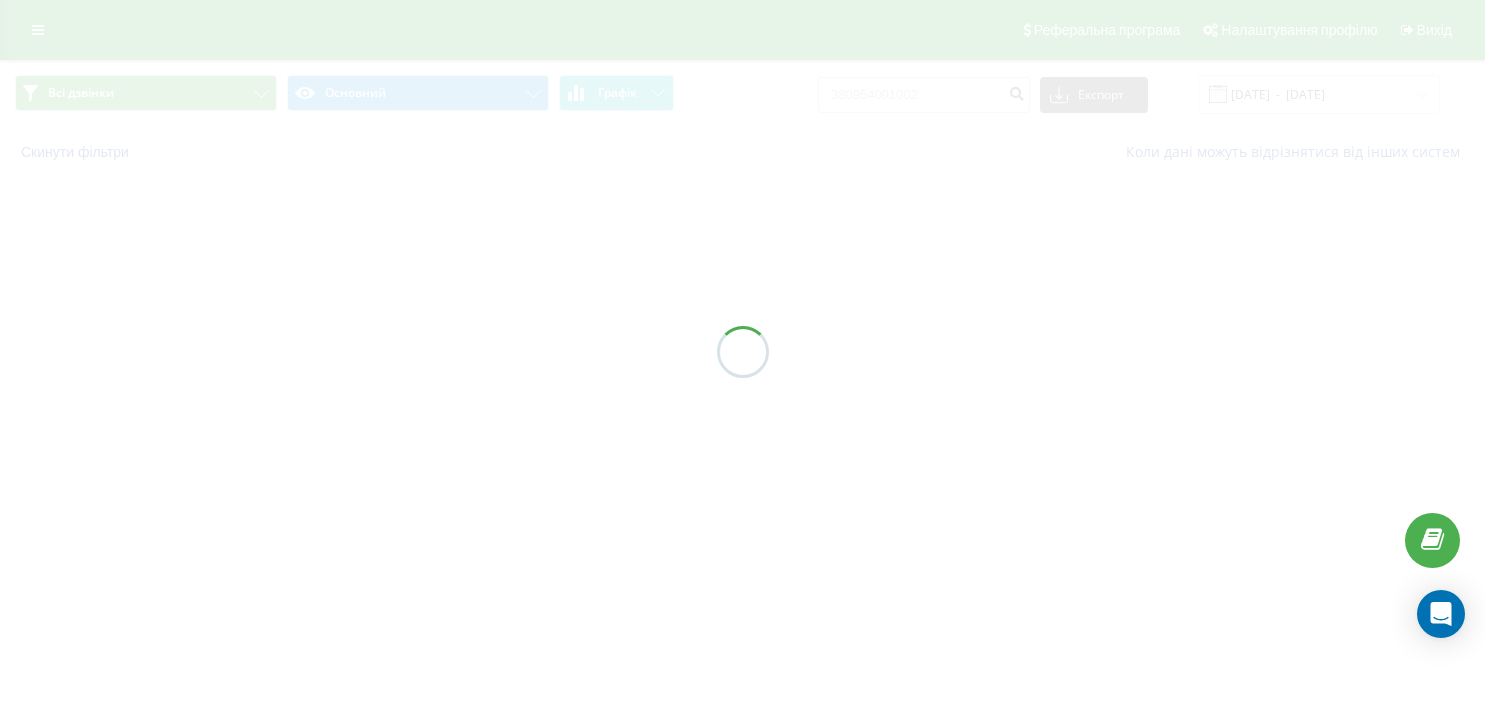 scroll, scrollTop: 0, scrollLeft: 0, axis: both 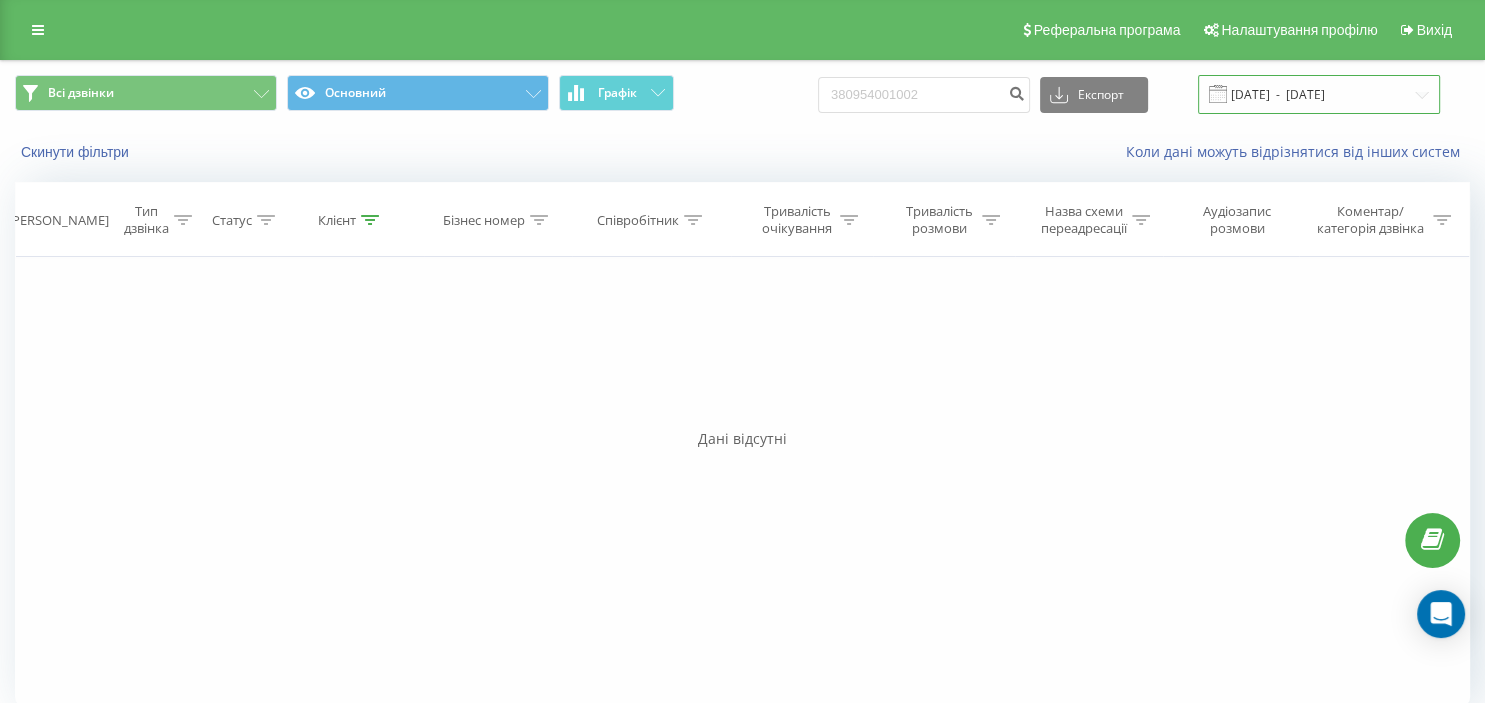 click on "11.04.2025  -  11.07.2025" at bounding box center [1319, 94] 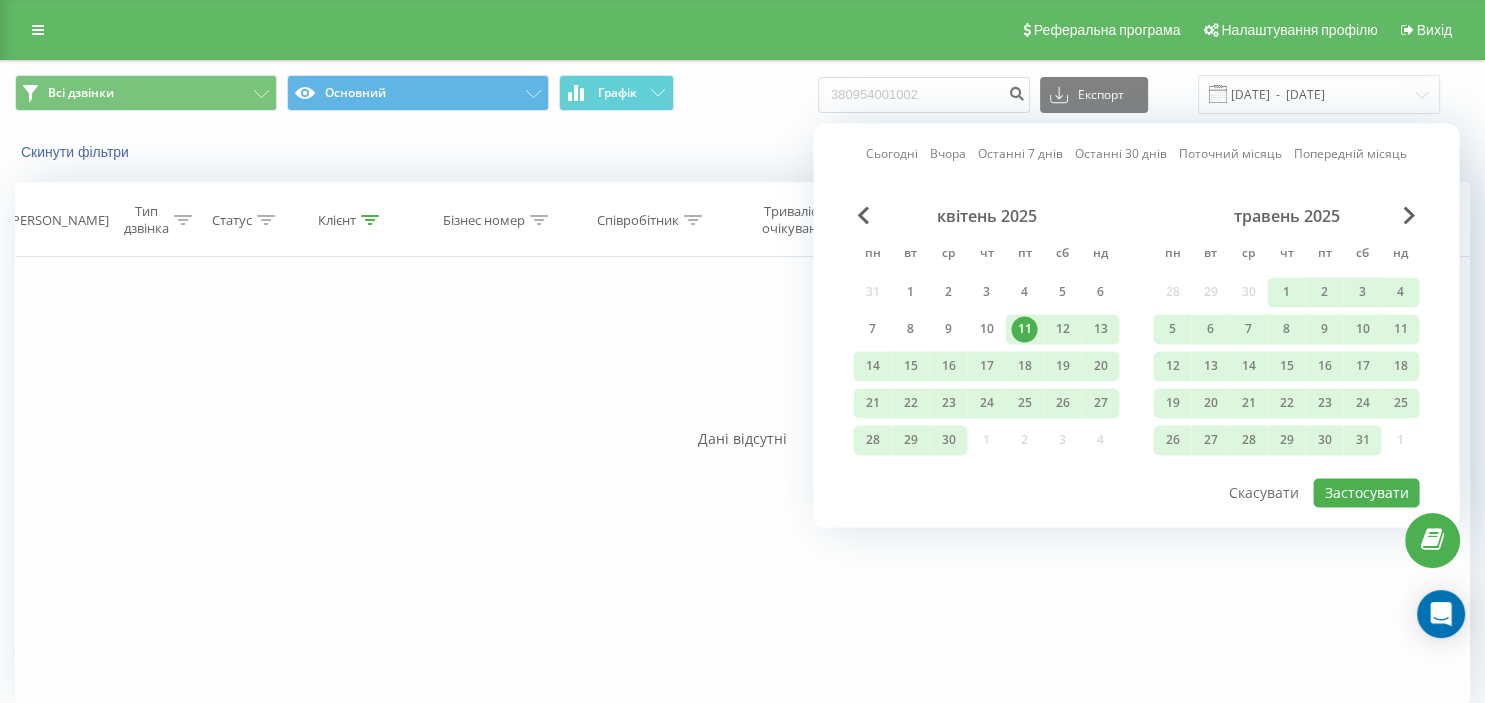 click on "Всі дзвінки Основний Графік 380954001002 Експорт .csv .xls .xlsx 11.04.2025  -  11.07.2025" at bounding box center [742, 94] 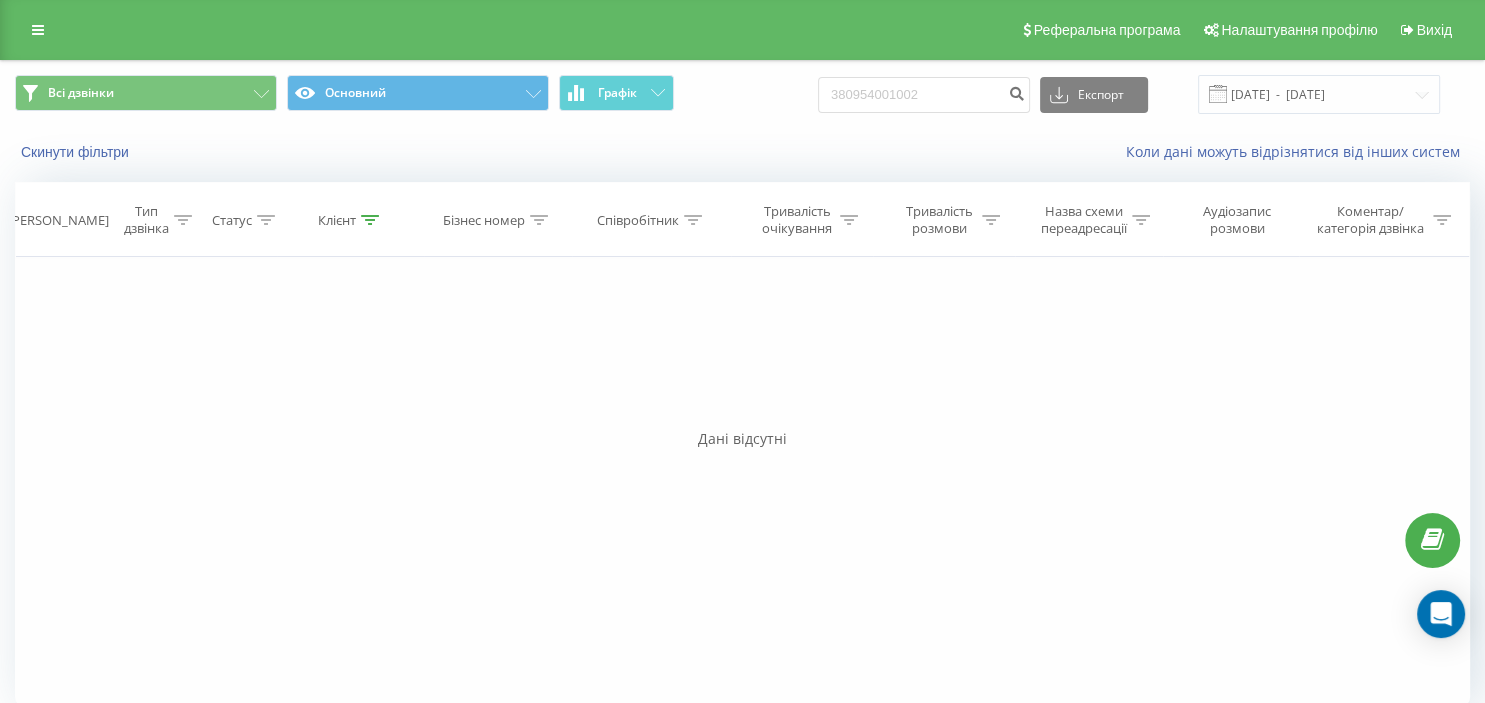 scroll, scrollTop: 20, scrollLeft: 0, axis: vertical 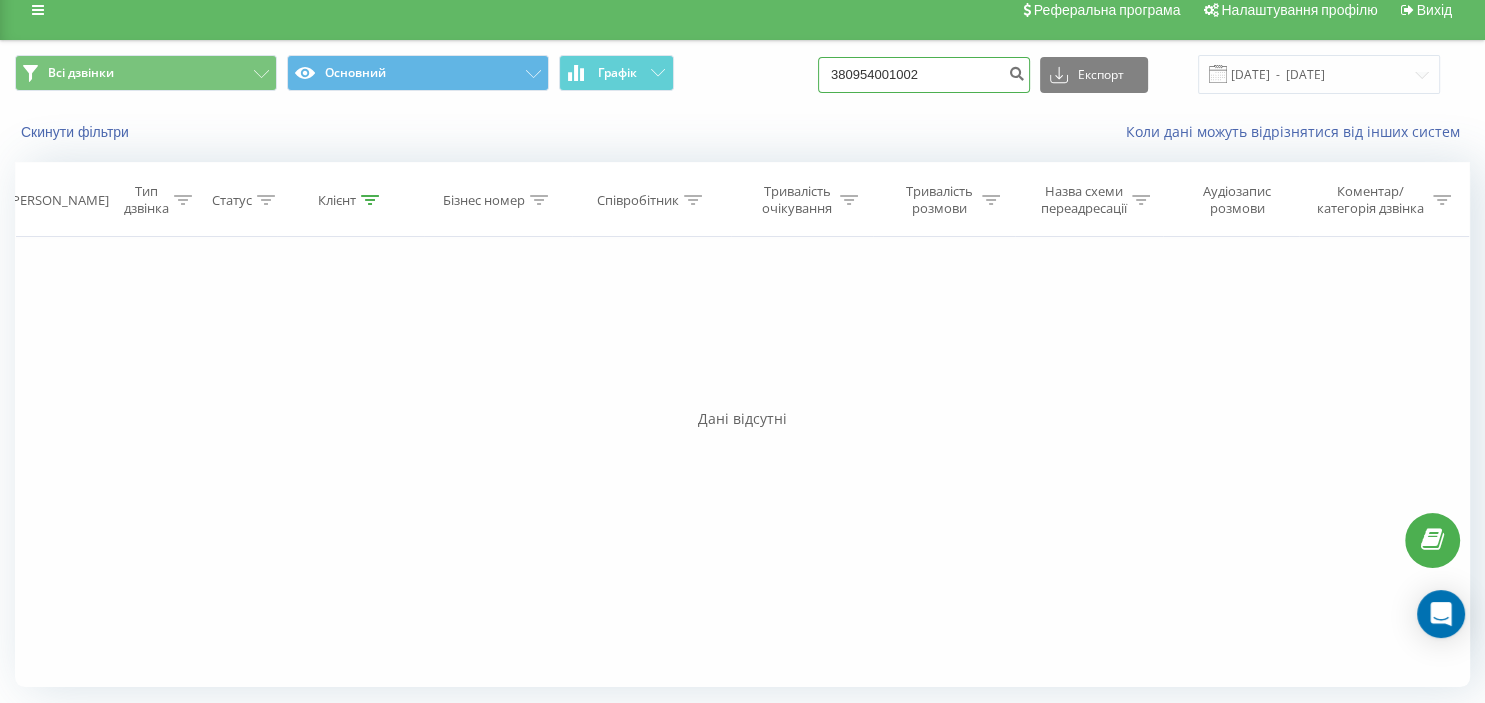 drag, startPoint x: 965, startPoint y: 70, endPoint x: 733, endPoint y: 95, distance: 233.3431 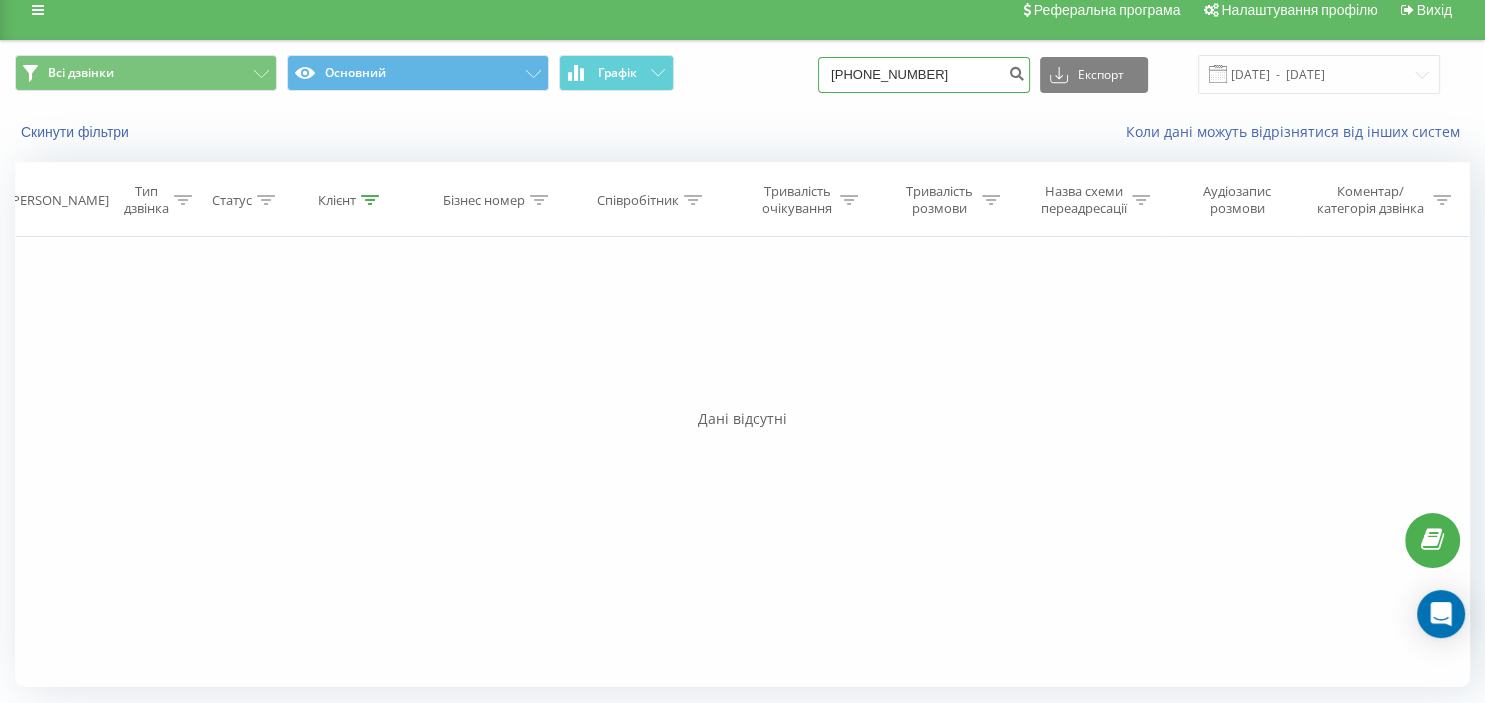 click on "38(050)964 04 21" at bounding box center (924, 75) 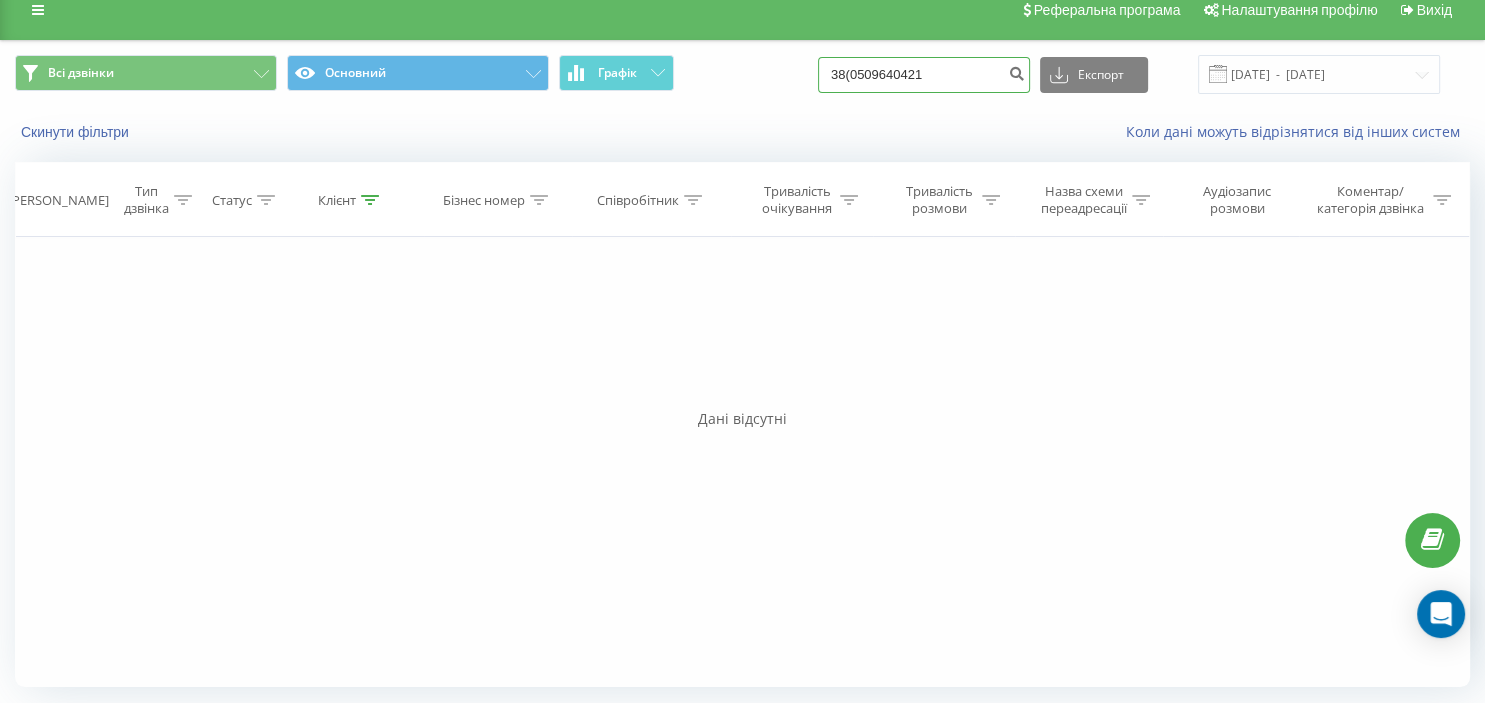 click on "38(0509640421" at bounding box center (924, 75) 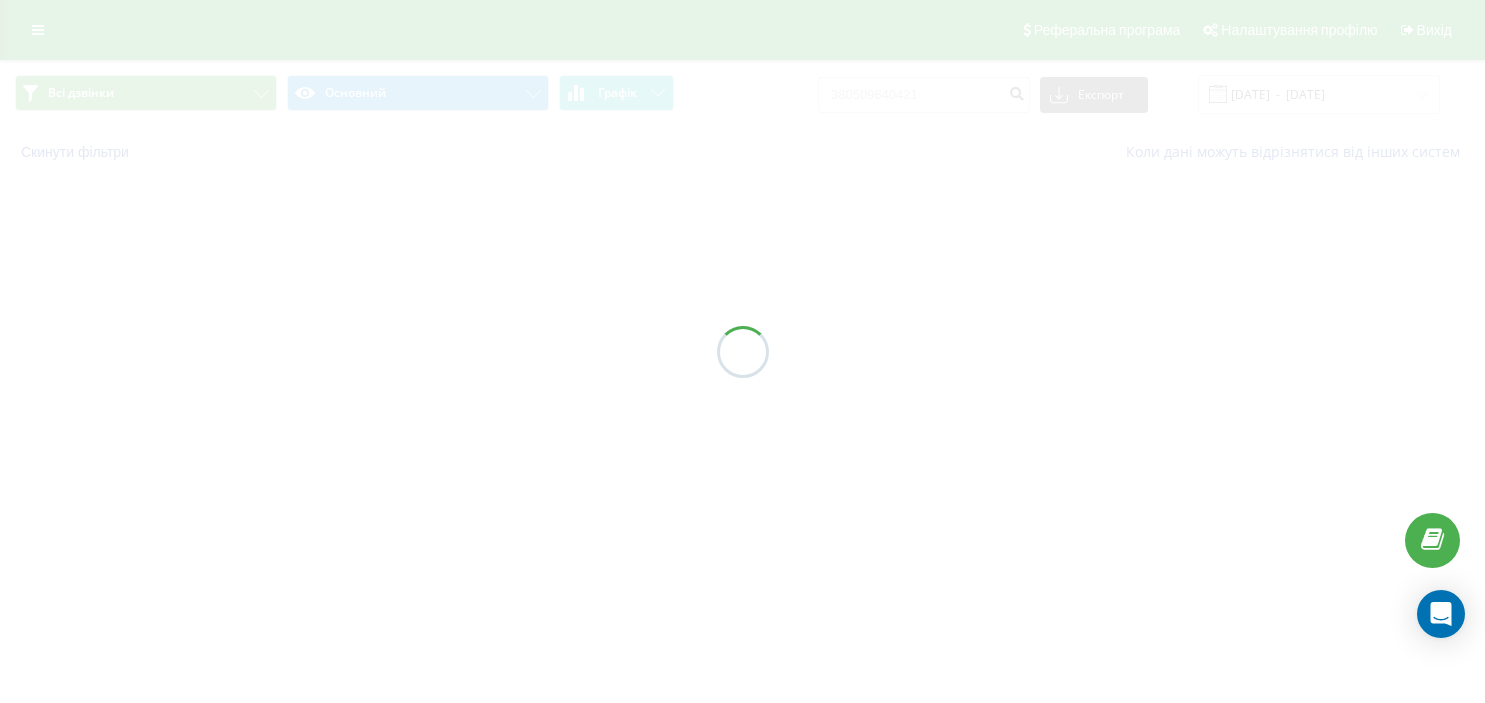 scroll, scrollTop: 0, scrollLeft: 0, axis: both 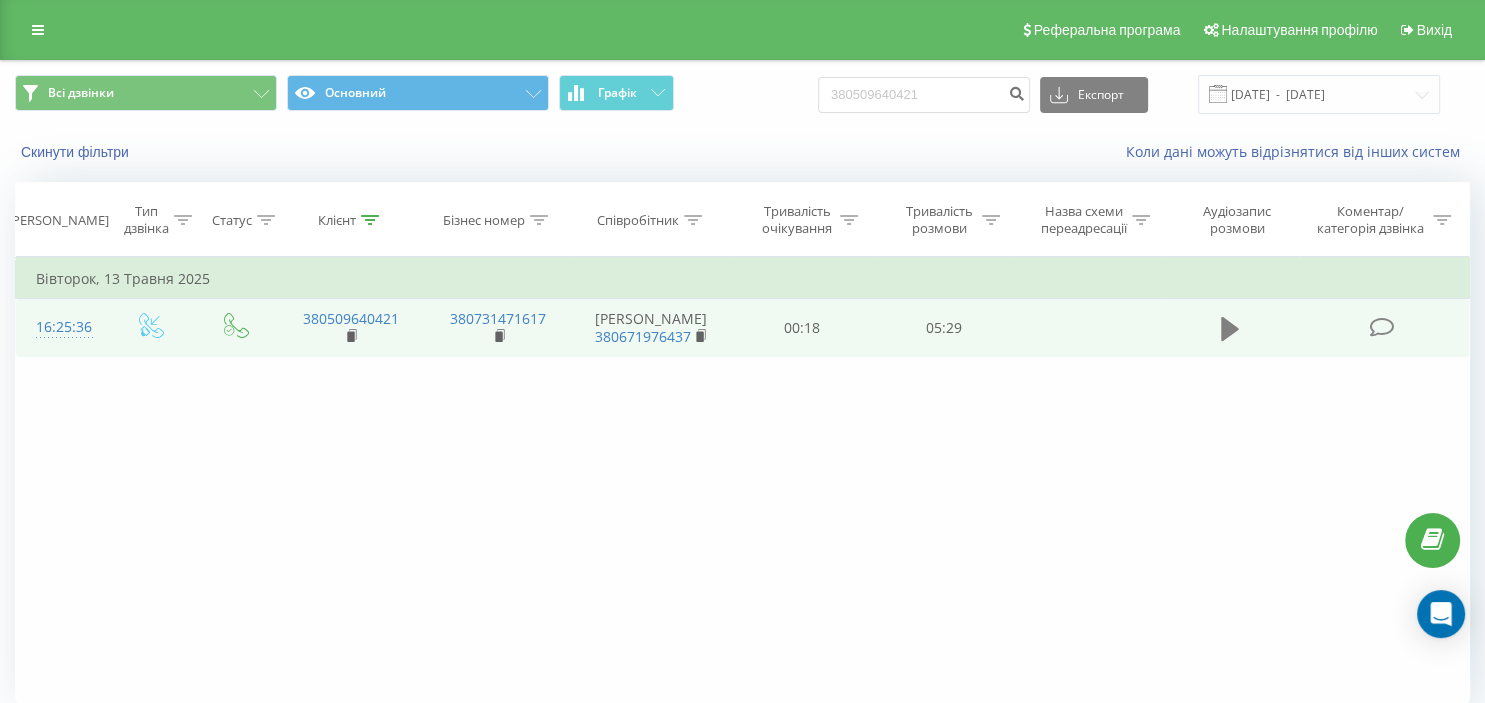 click 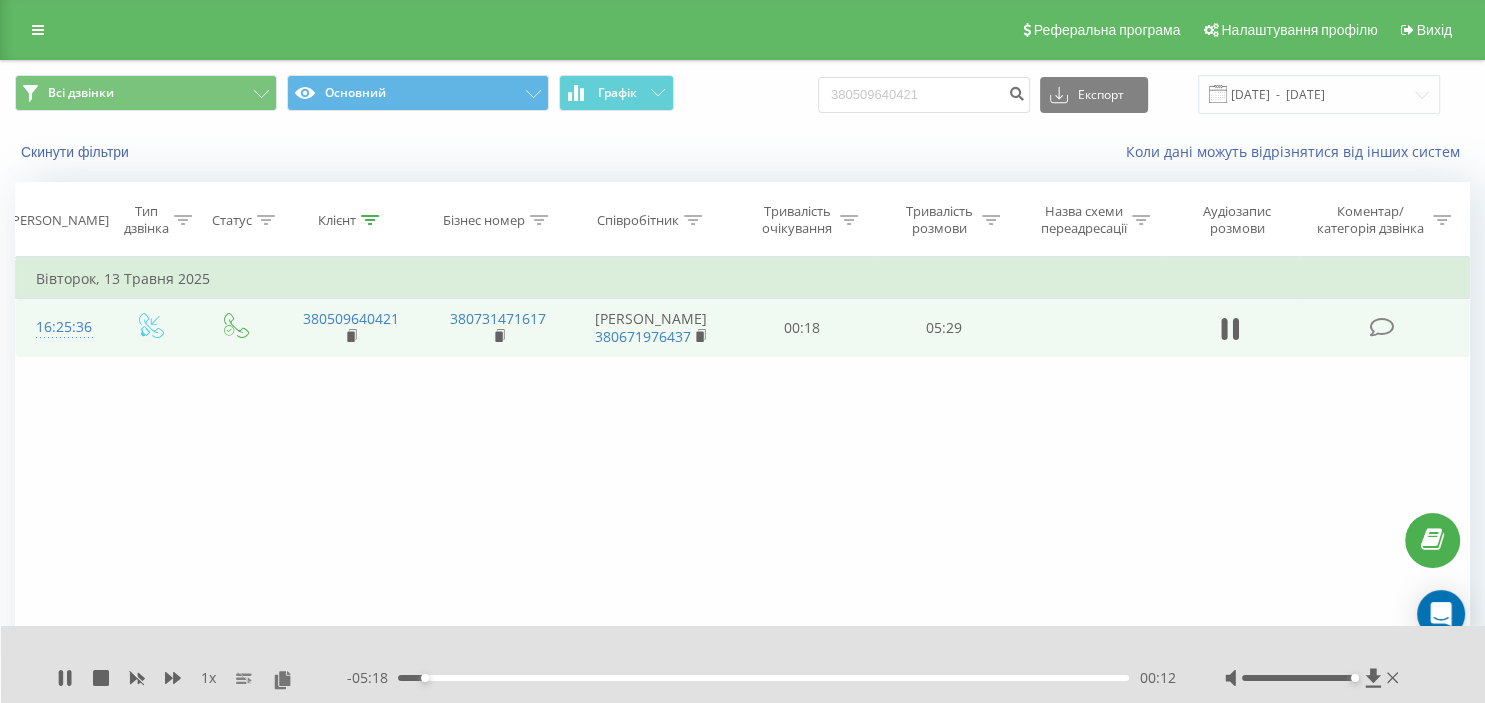 drag, startPoint x: 1300, startPoint y: 676, endPoint x: 1353, endPoint y: 682, distance: 53.338543 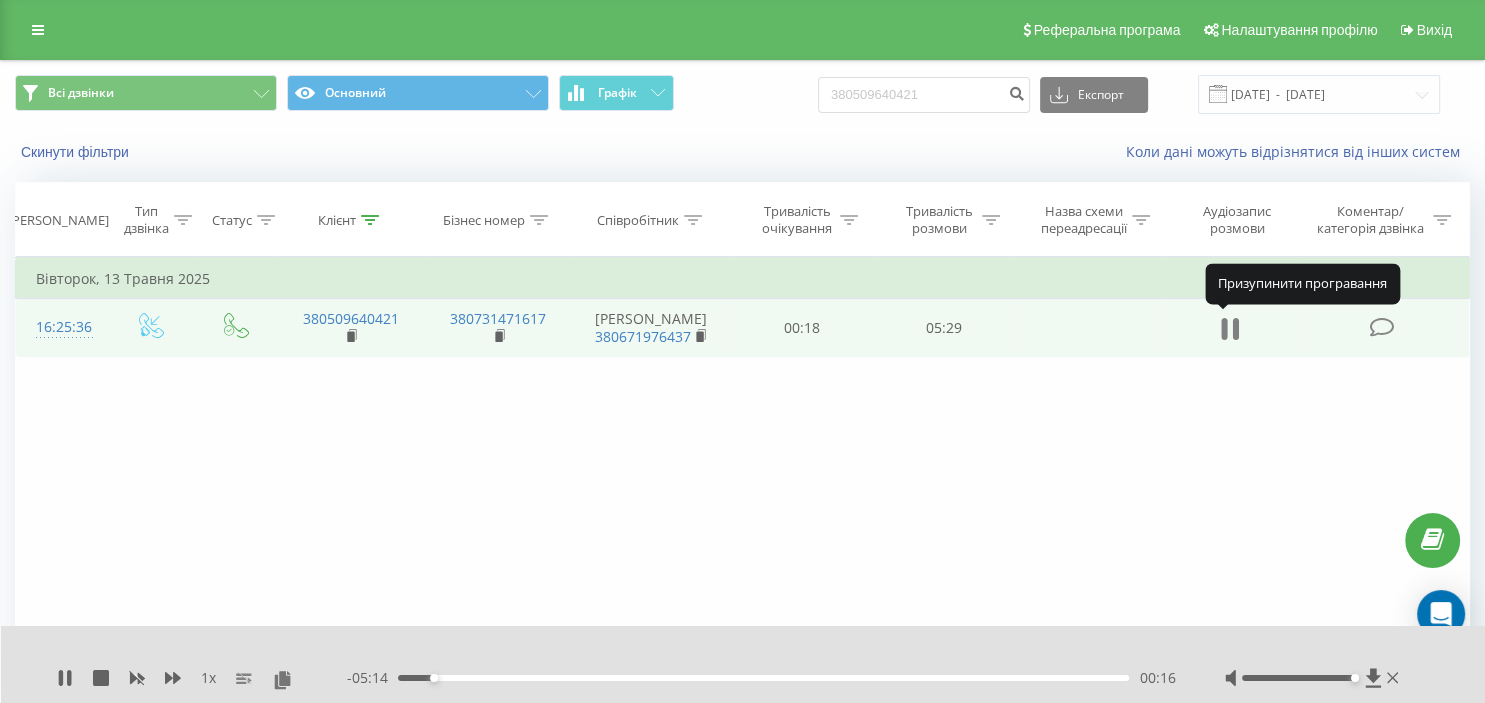 click 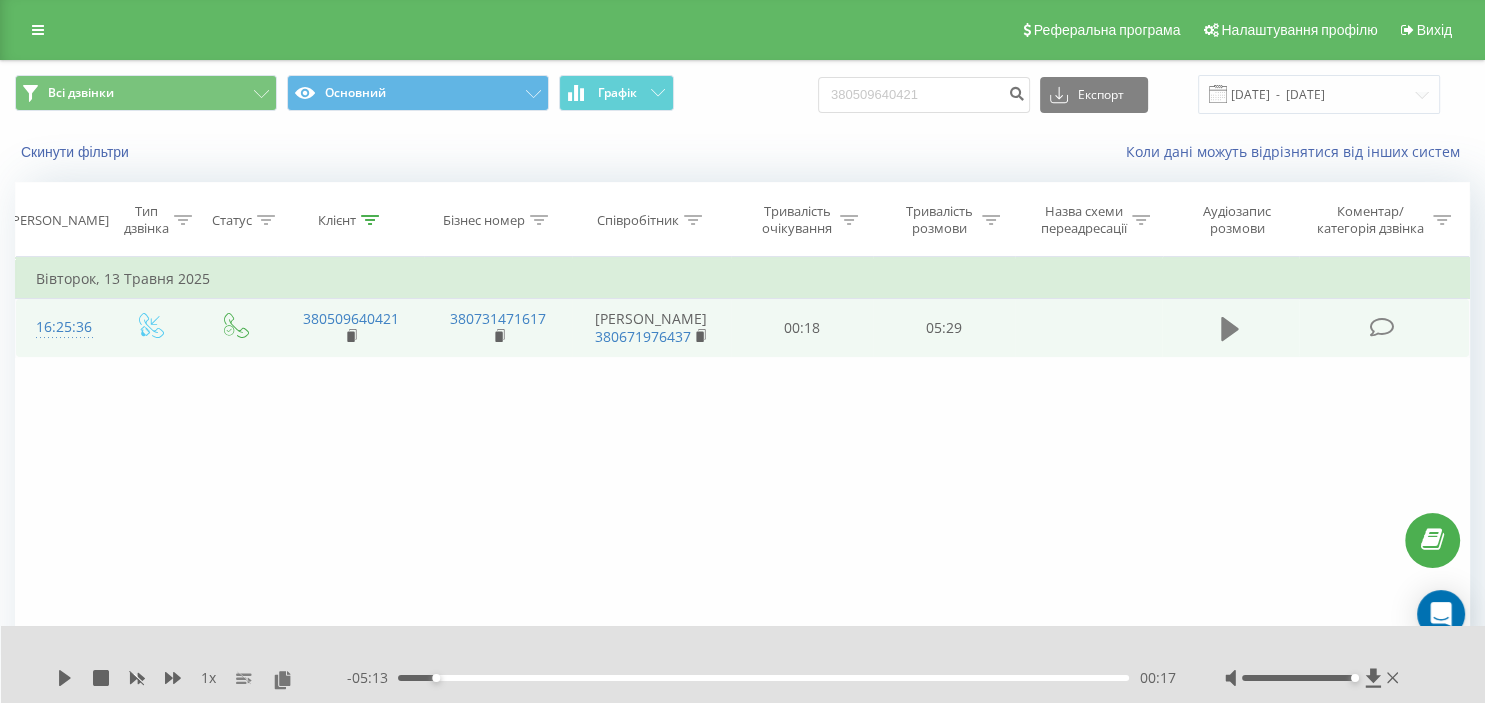 click 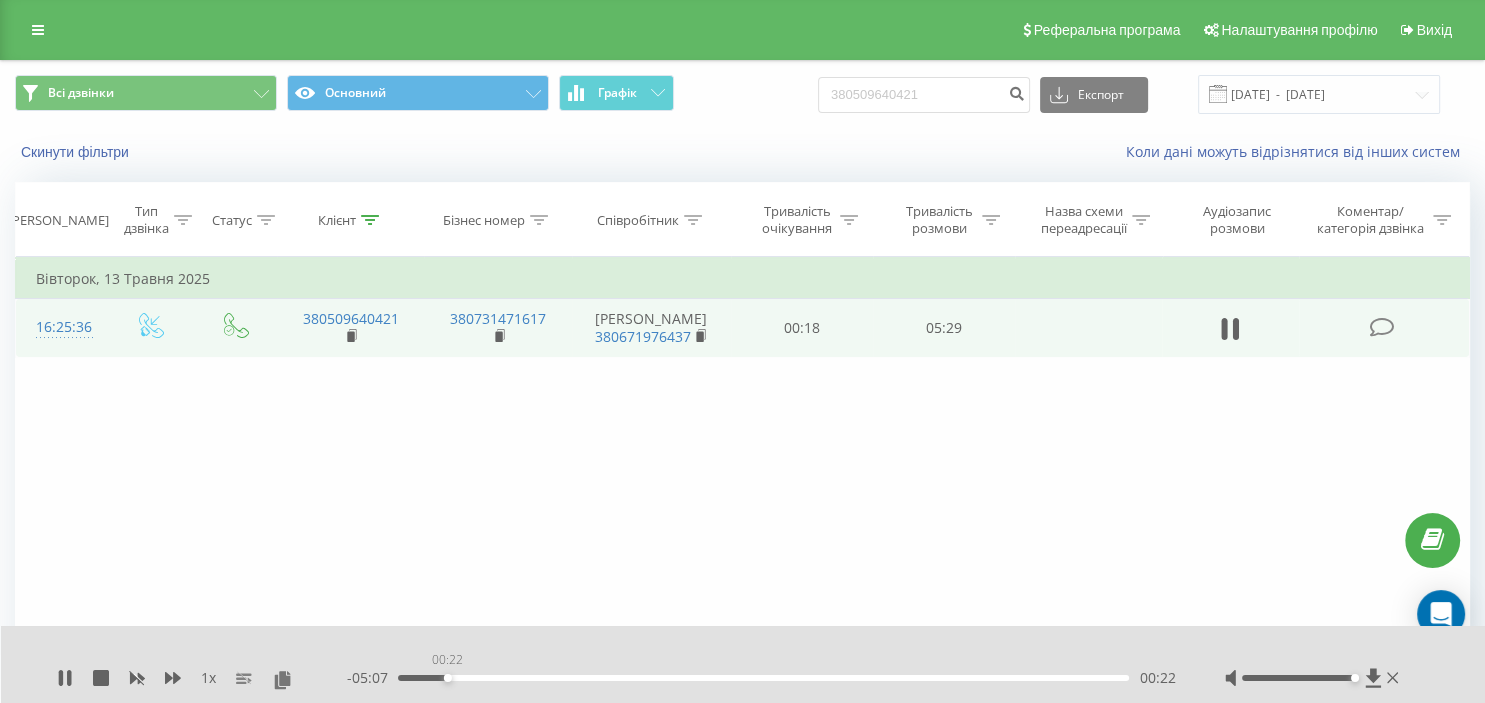 click on "00:22" at bounding box center [763, 678] 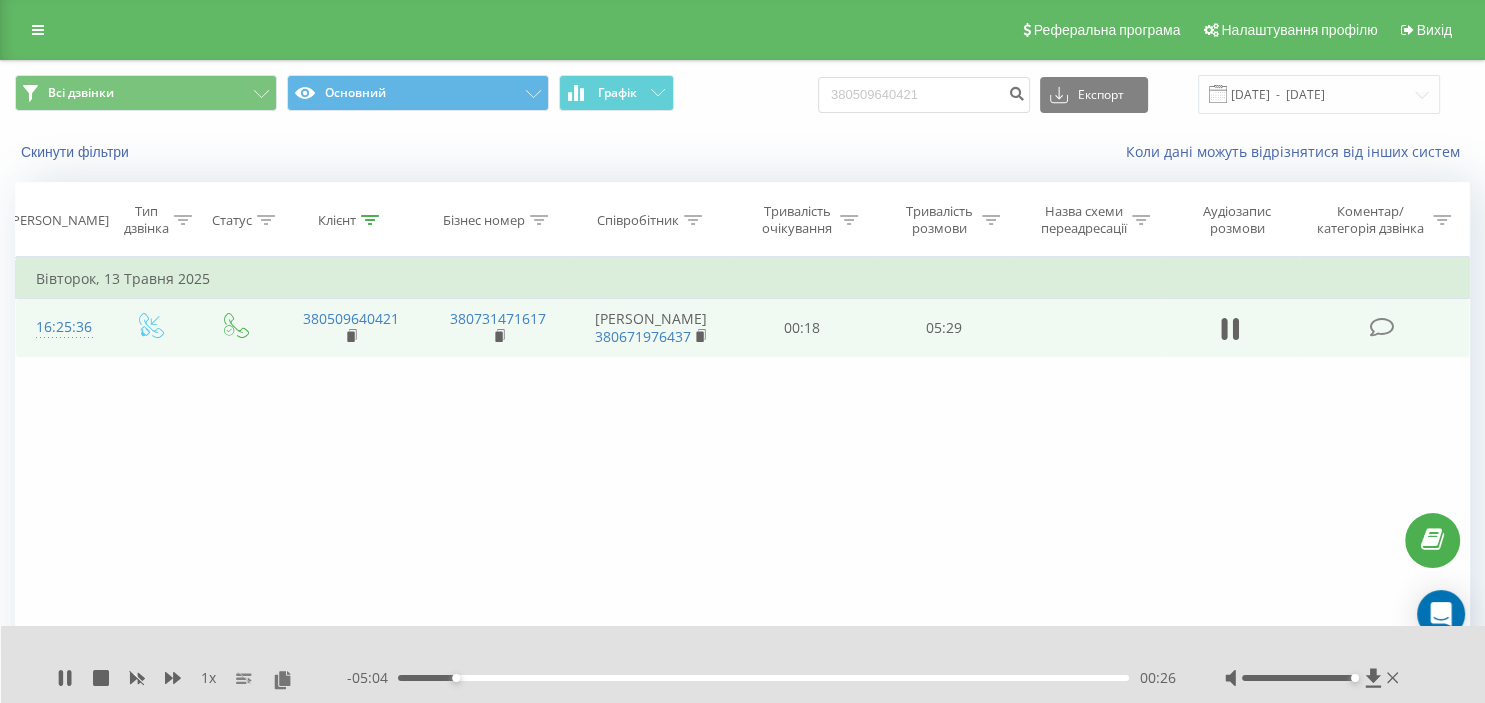 click on "00:26" at bounding box center [763, 678] 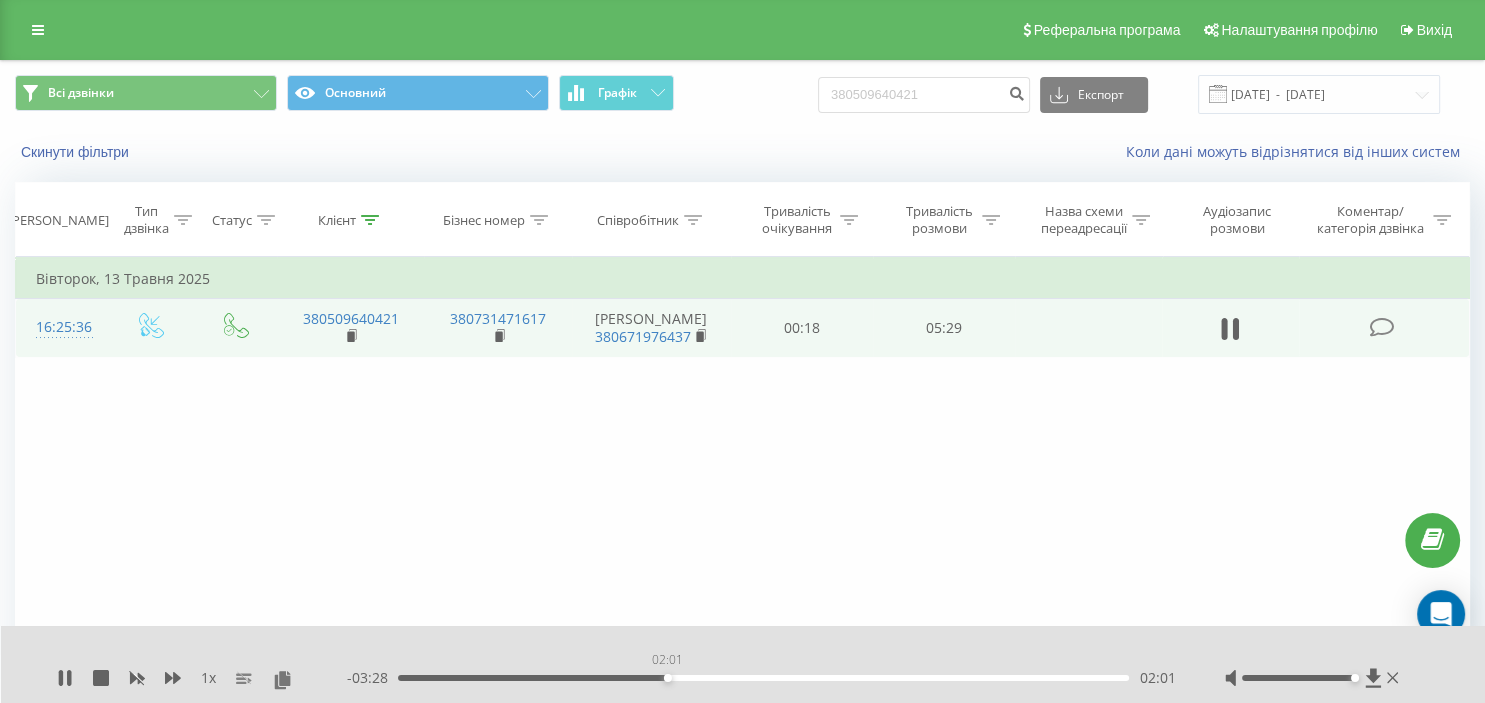 click on "02:01" at bounding box center [763, 678] 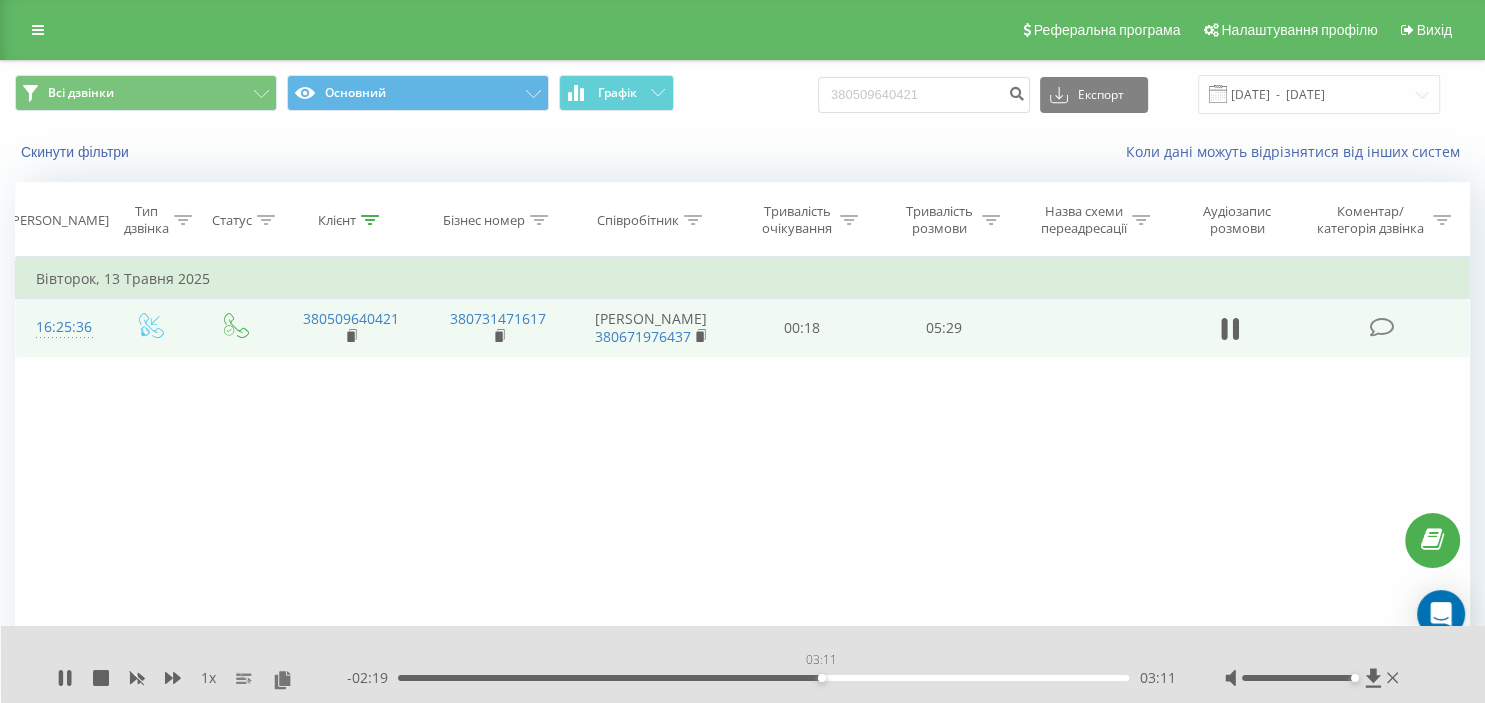 click on "03:11" at bounding box center [763, 678] 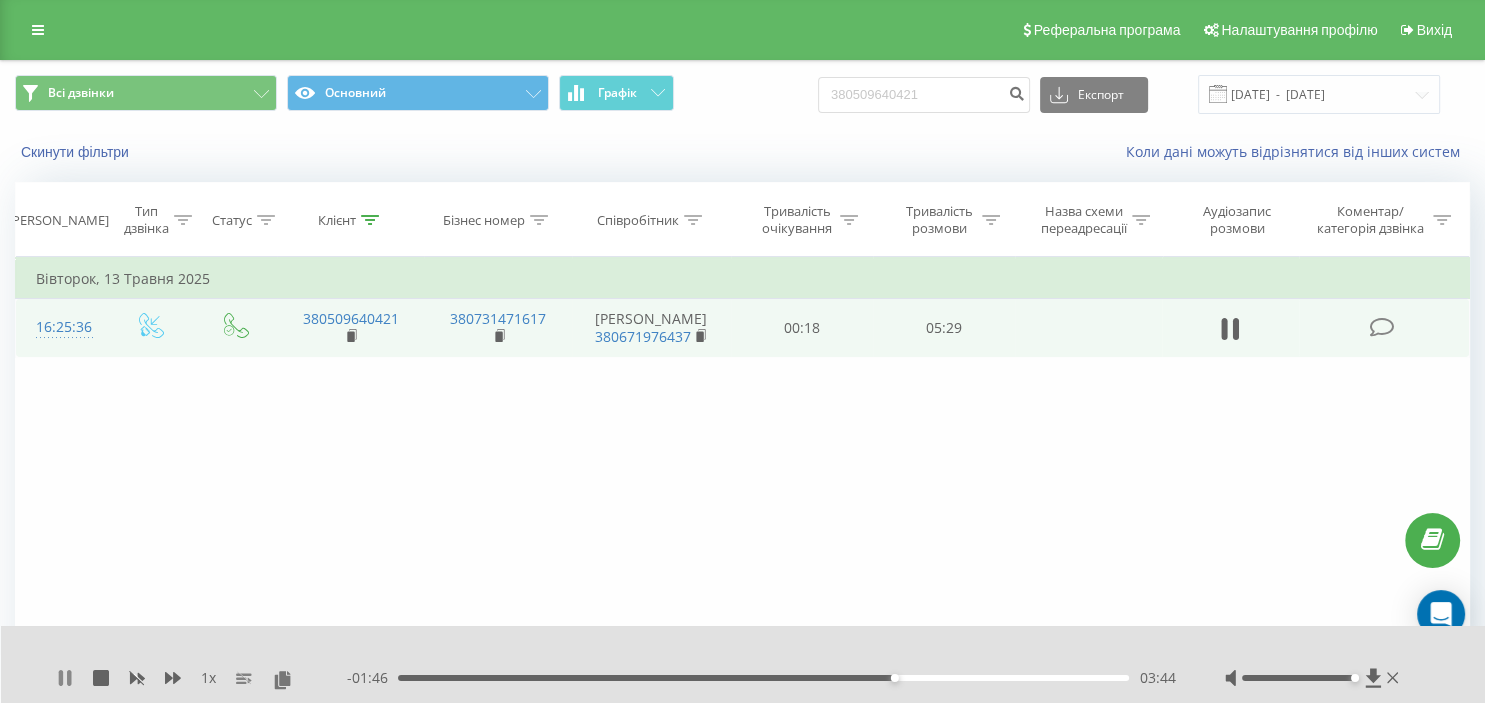 click 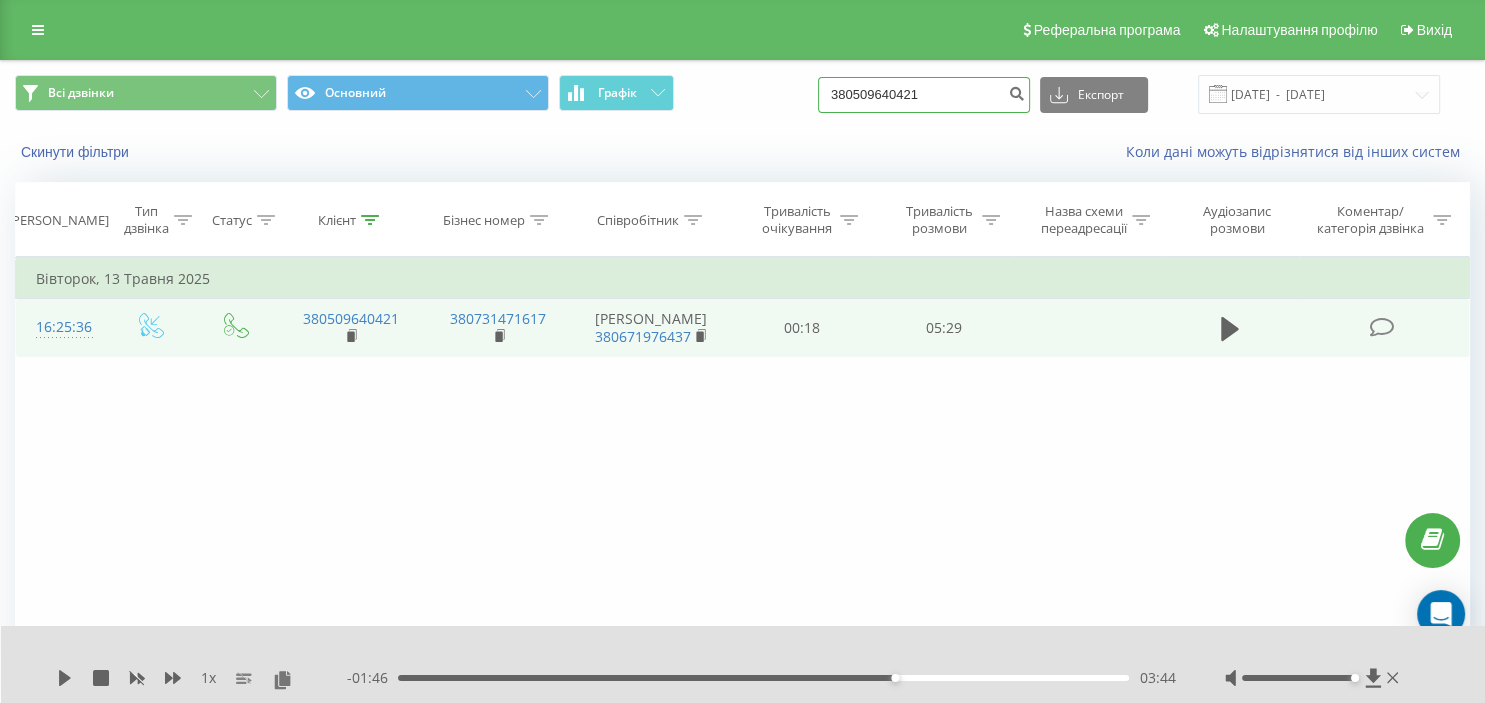 drag, startPoint x: 946, startPoint y: 102, endPoint x: 769, endPoint y: 95, distance: 177.13837 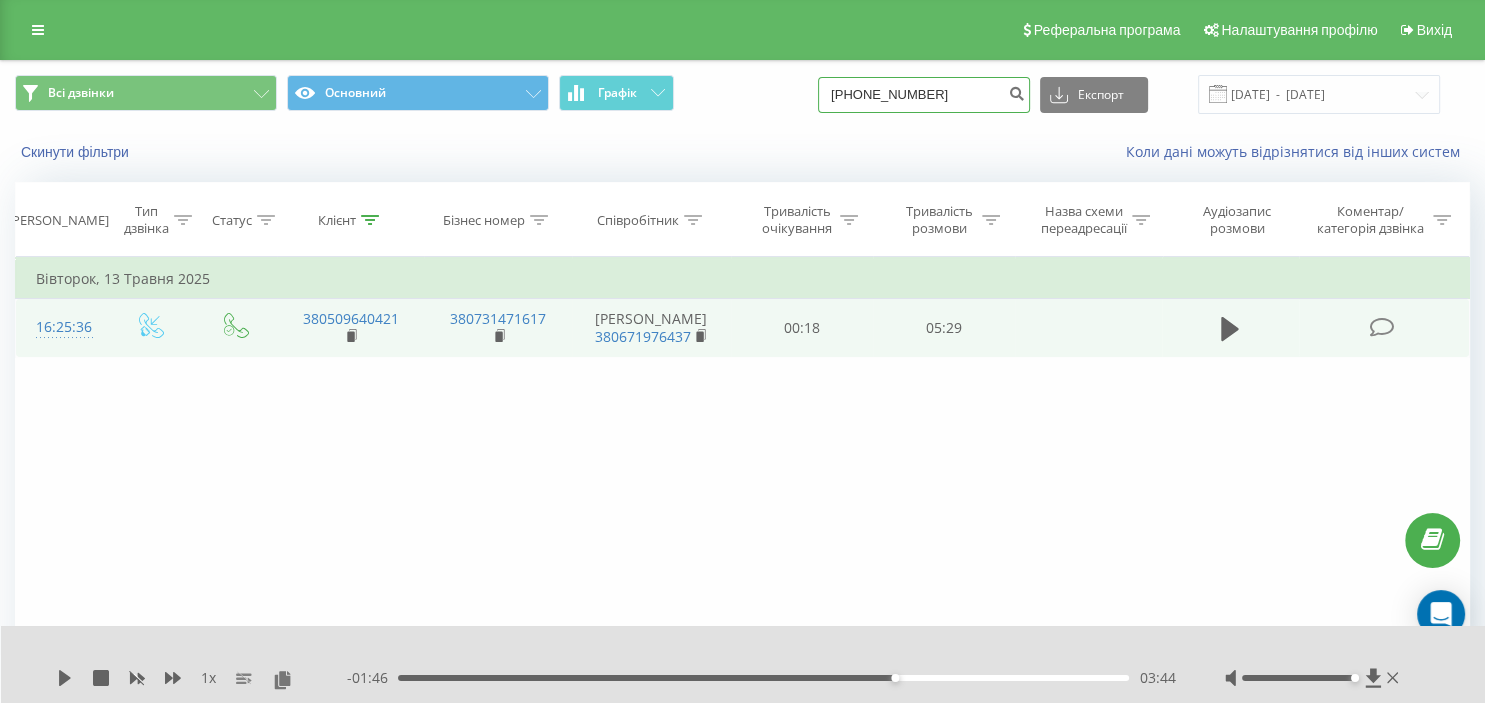 click on "38(068)406 79 36" at bounding box center [924, 95] 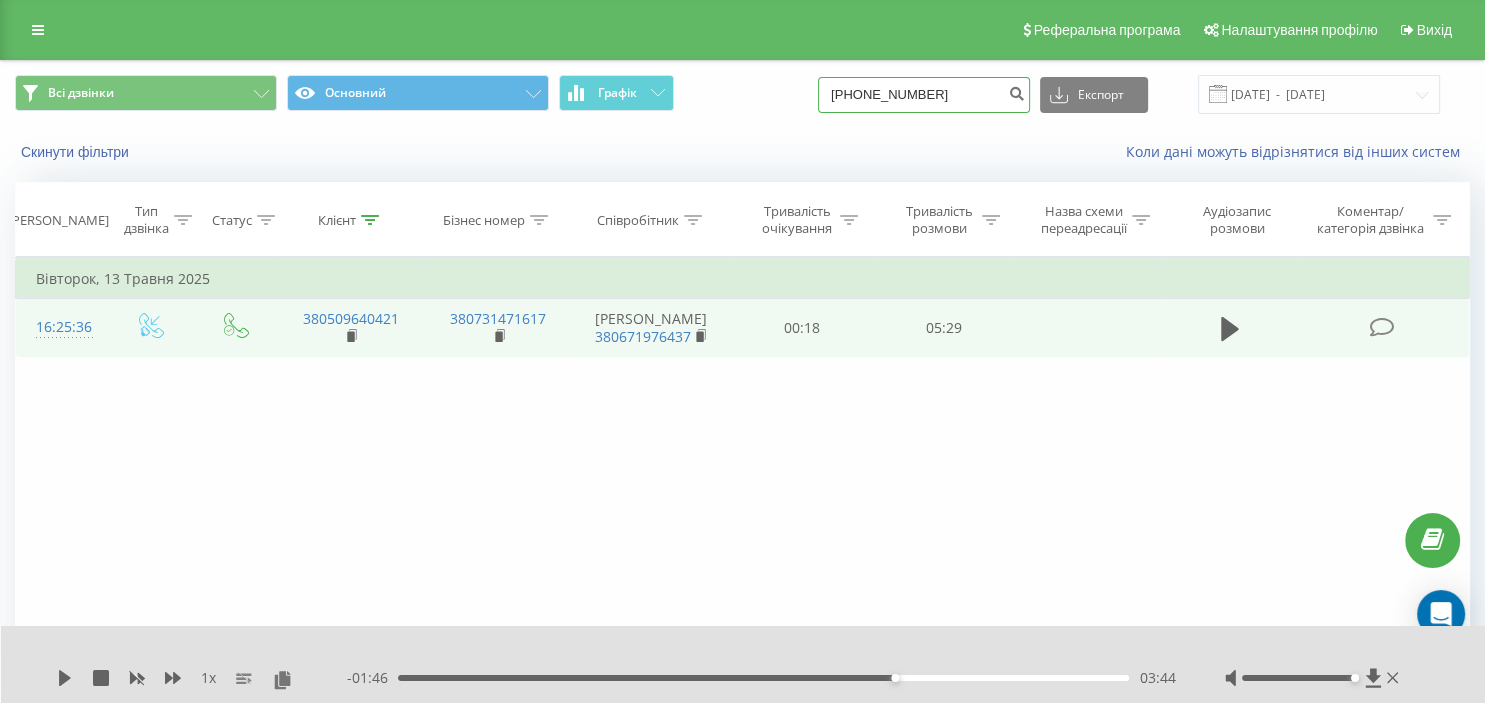 click on "38(068)406 79 36" at bounding box center (924, 95) 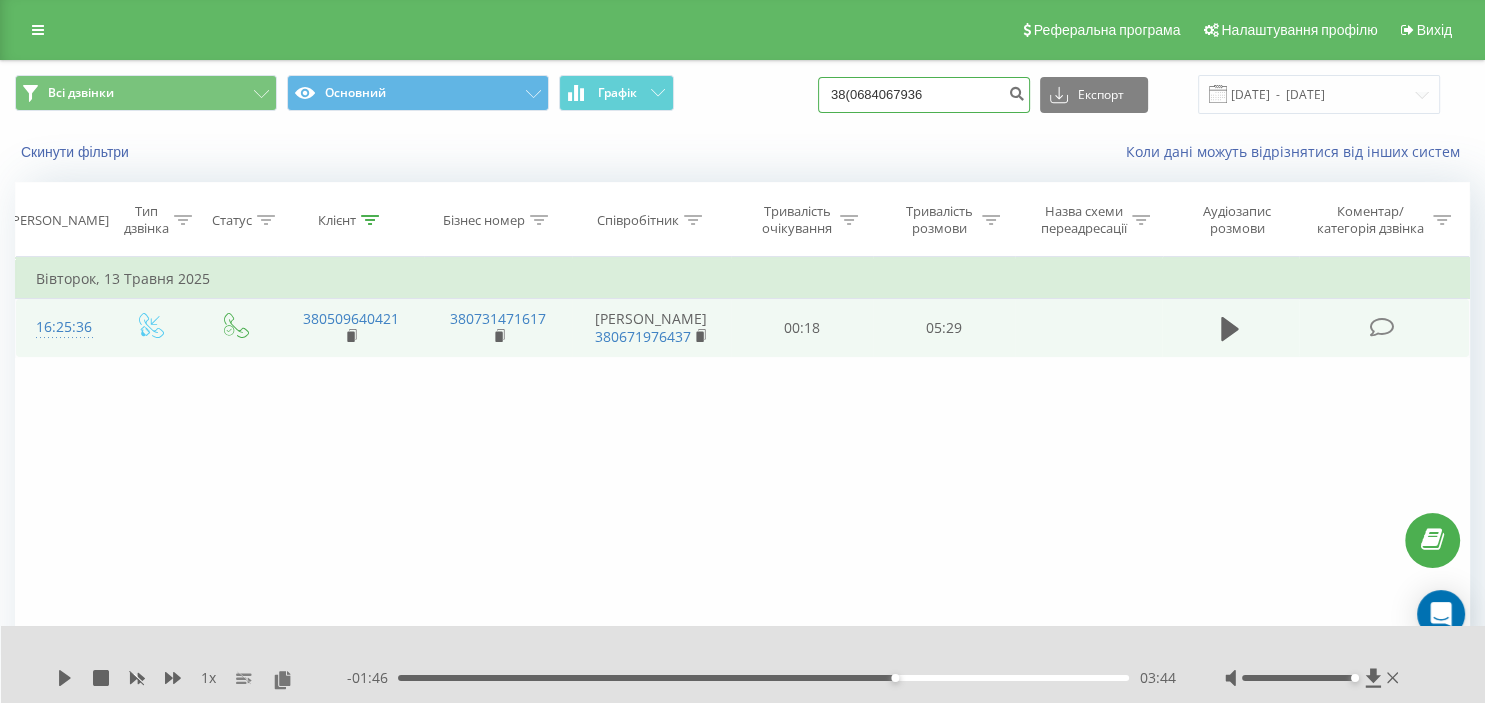 click on "38(0684067936" at bounding box center [924, 95] 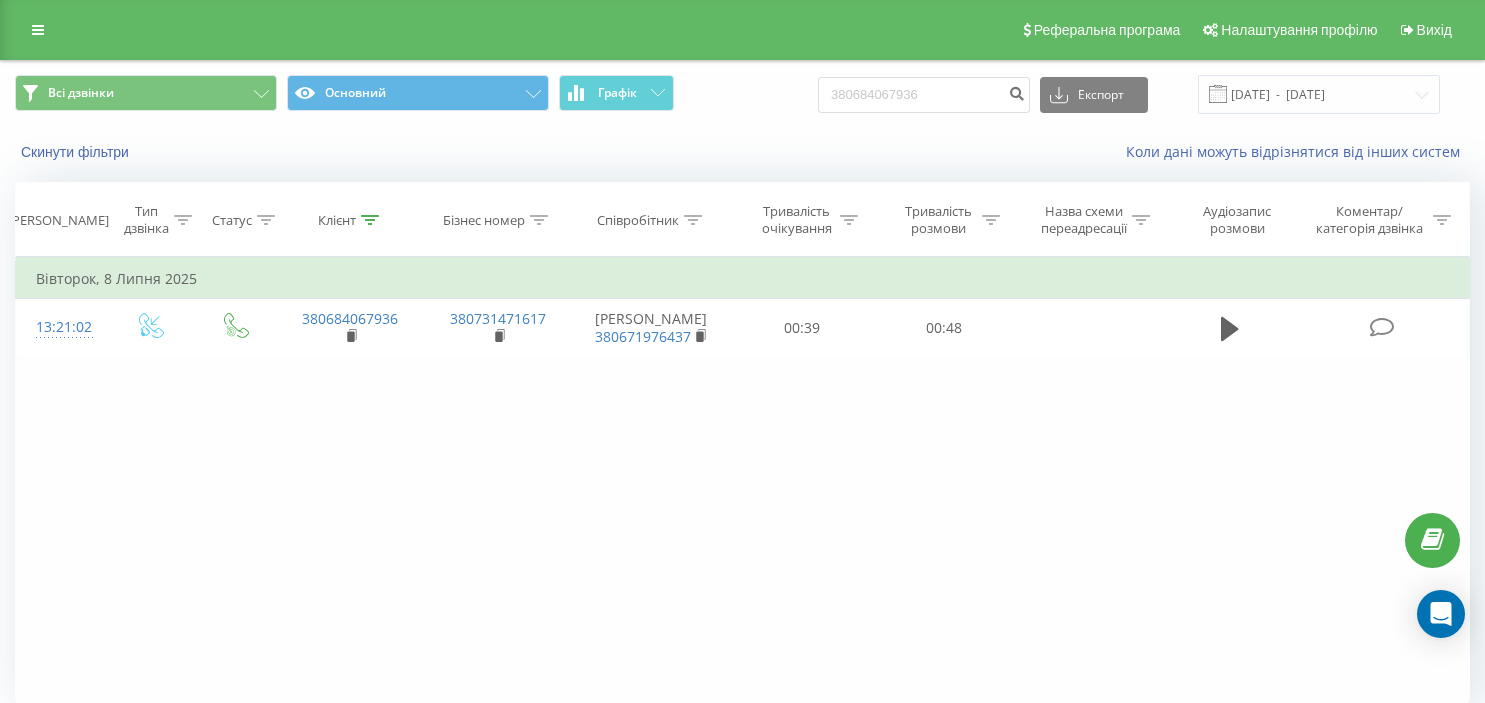 scroll, scrollTop: 0, scrollLeft: 0, axis: both 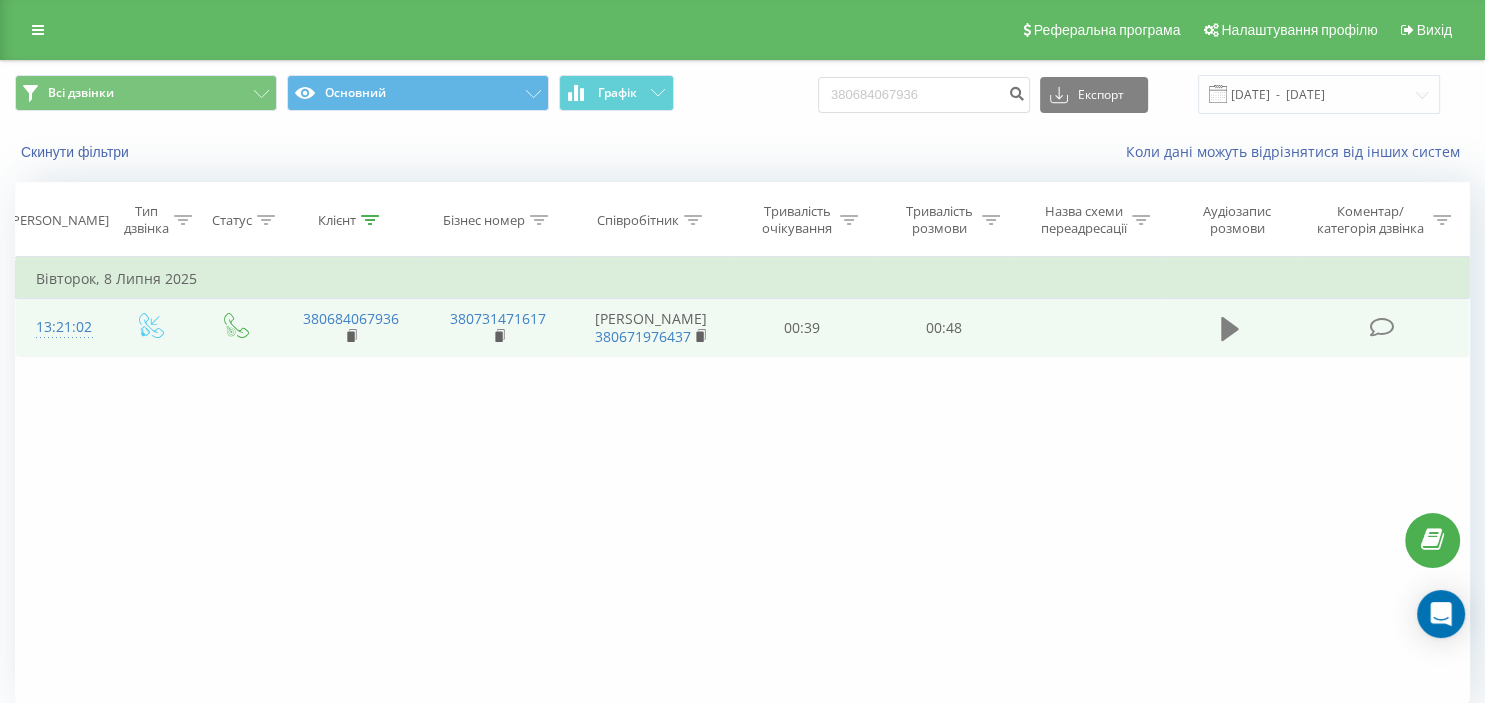 click 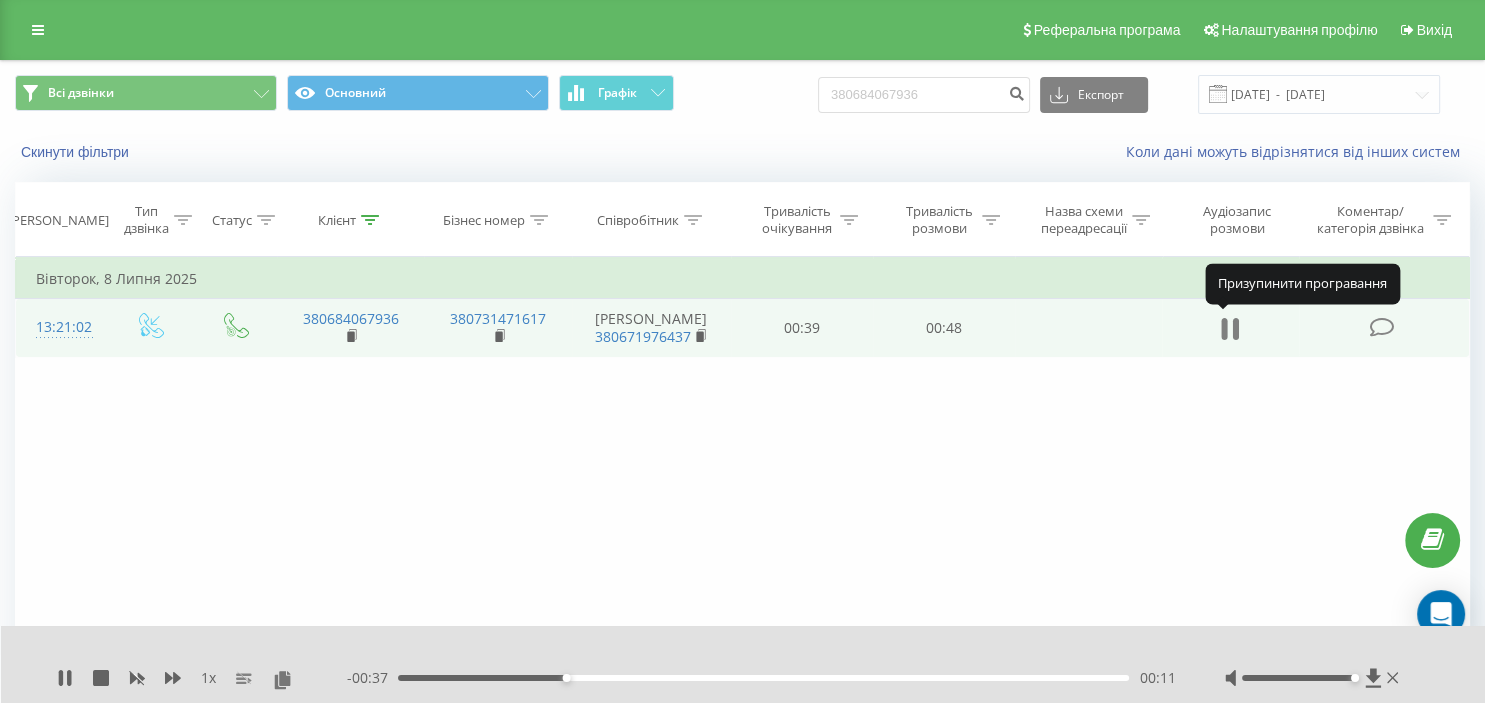click 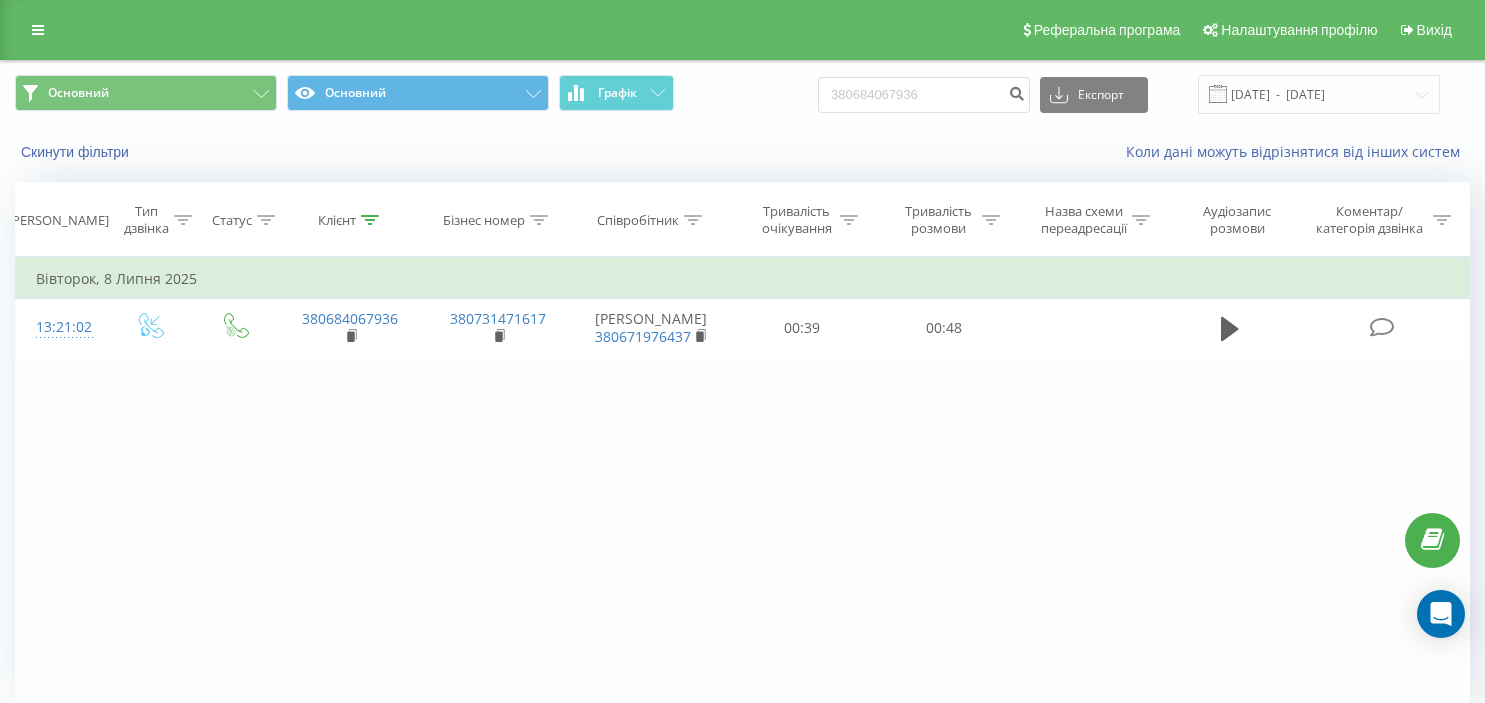 scroll, scrollTop: 0, scrollLeft: 0, axis: both 